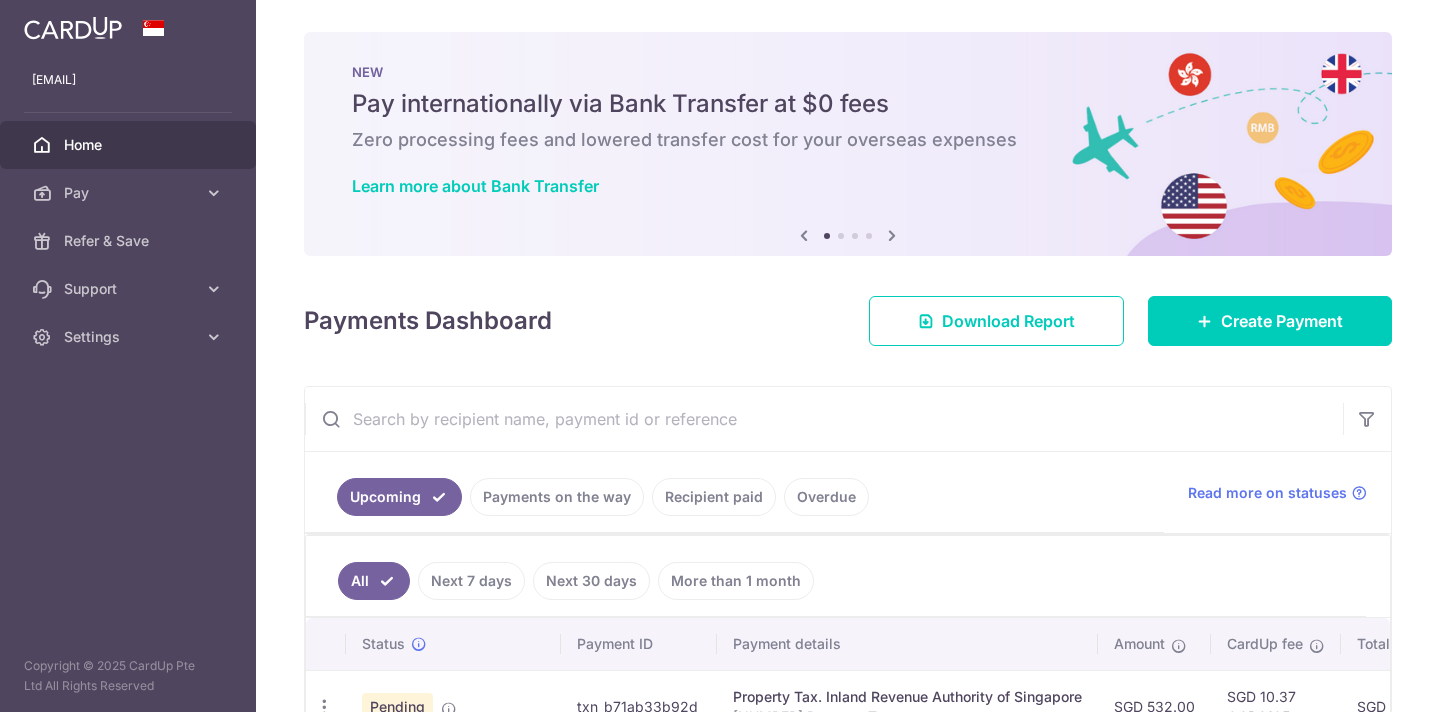 scroll, scrollTop: 0, scrollLeft: 0, axis: both 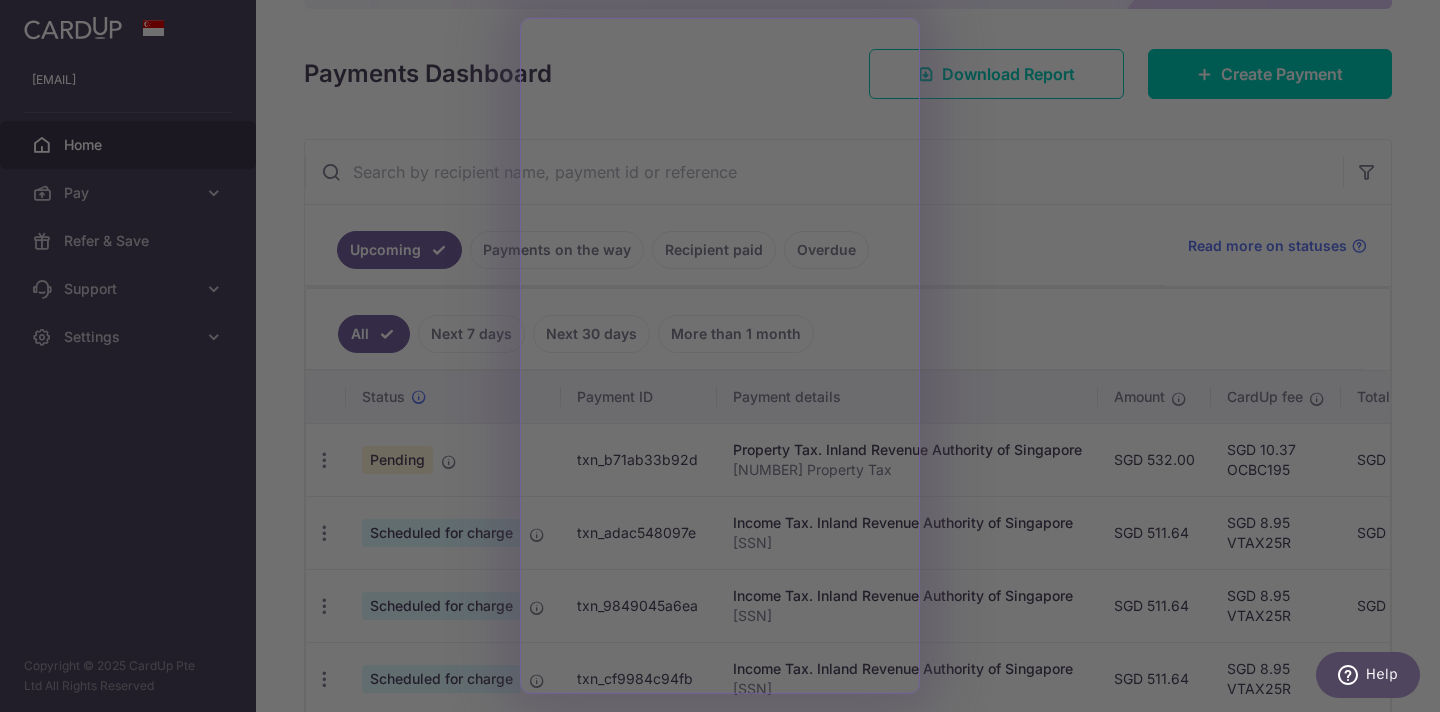 click at bounding box center [727, 359] 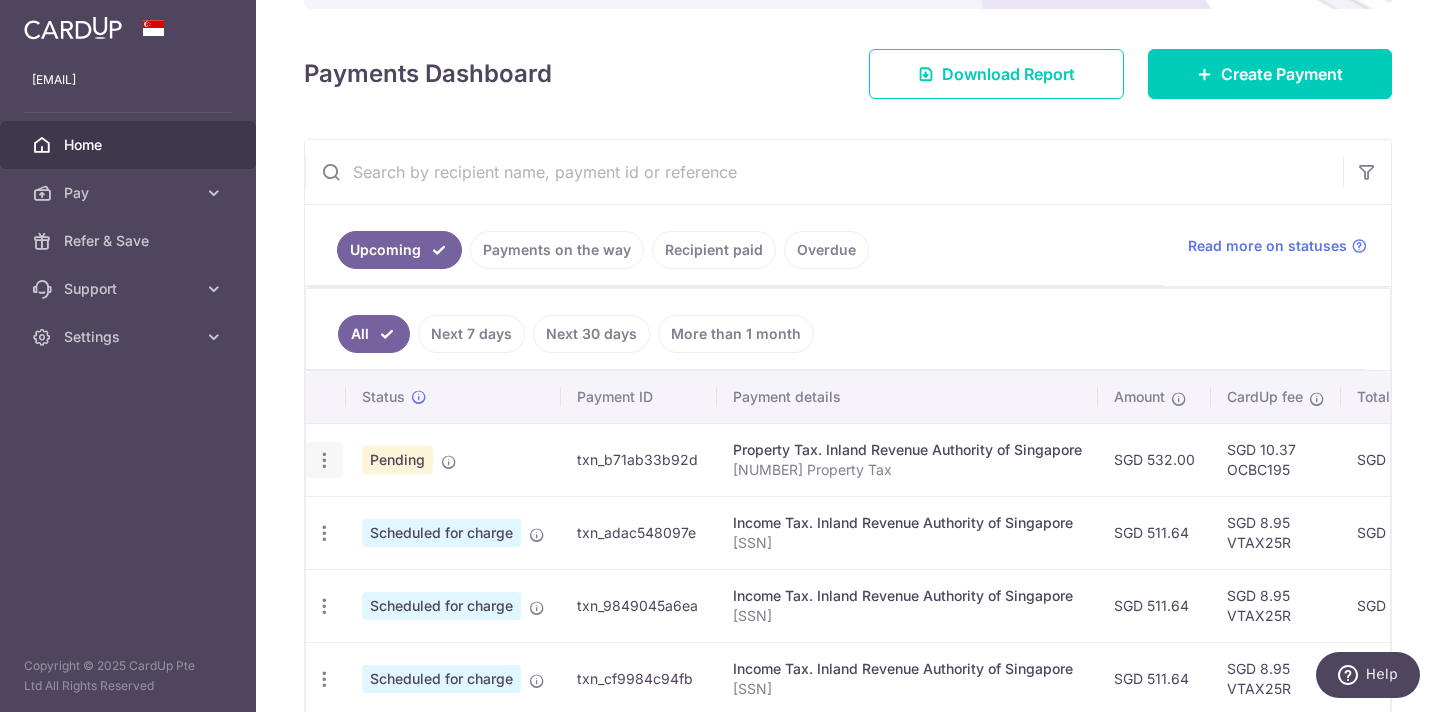 click at bounding box center [324, 460] 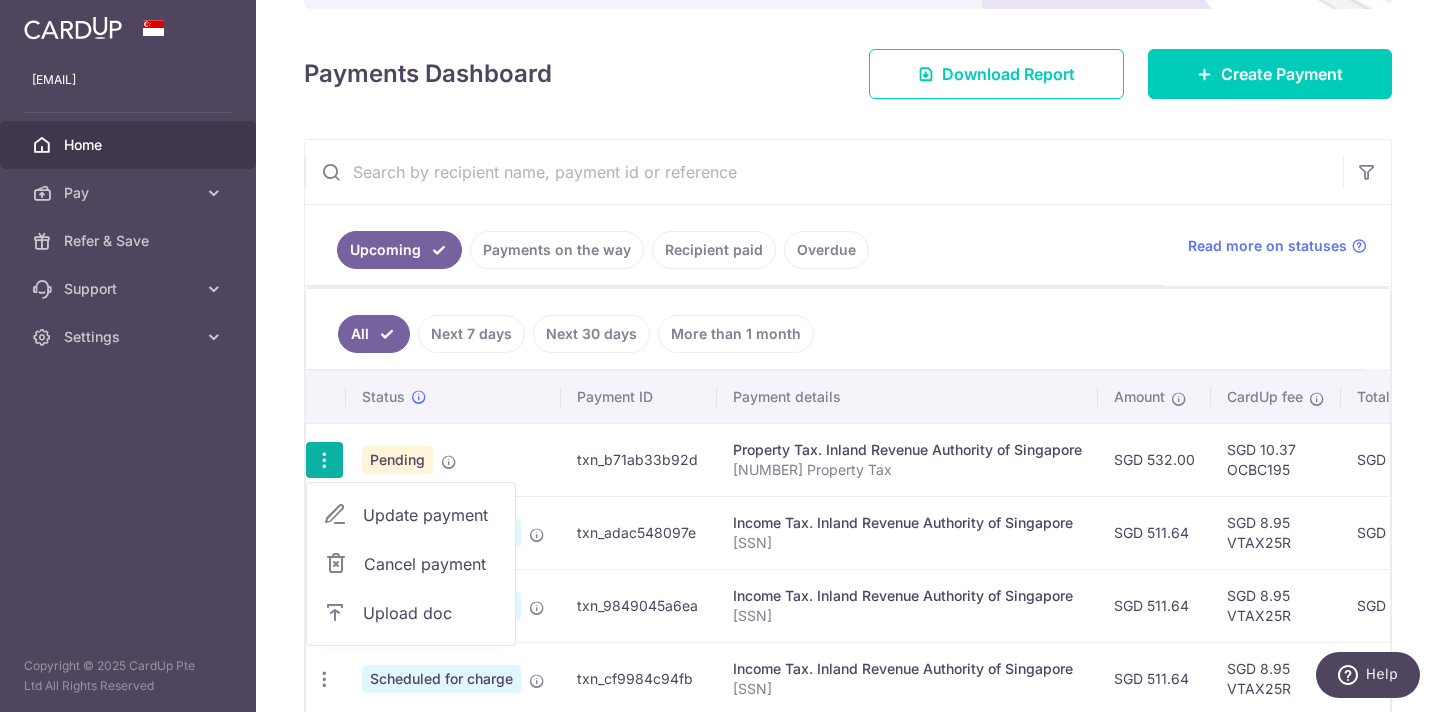 click on "Upload doc" at bounding box center [431, 613] 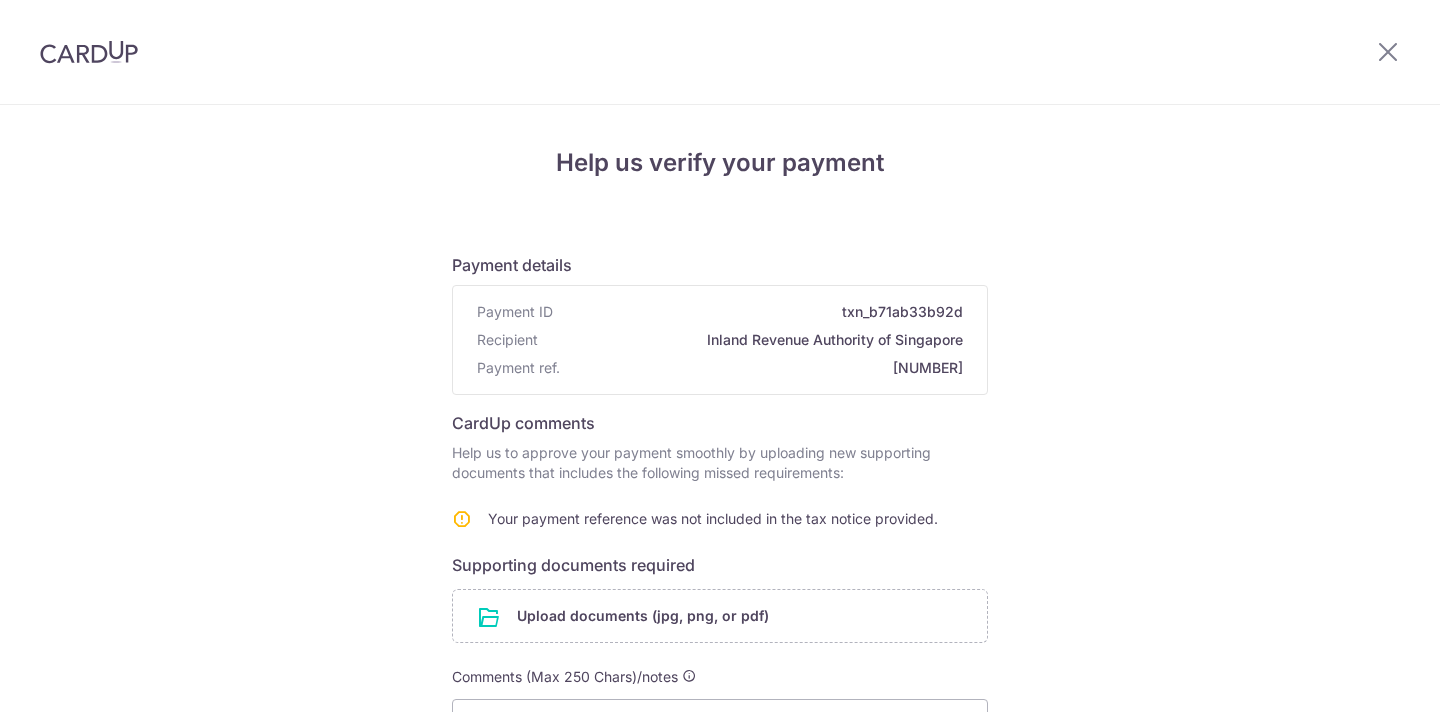 scroll, scrollTop: 0, scrollLeft: 0, axis: both 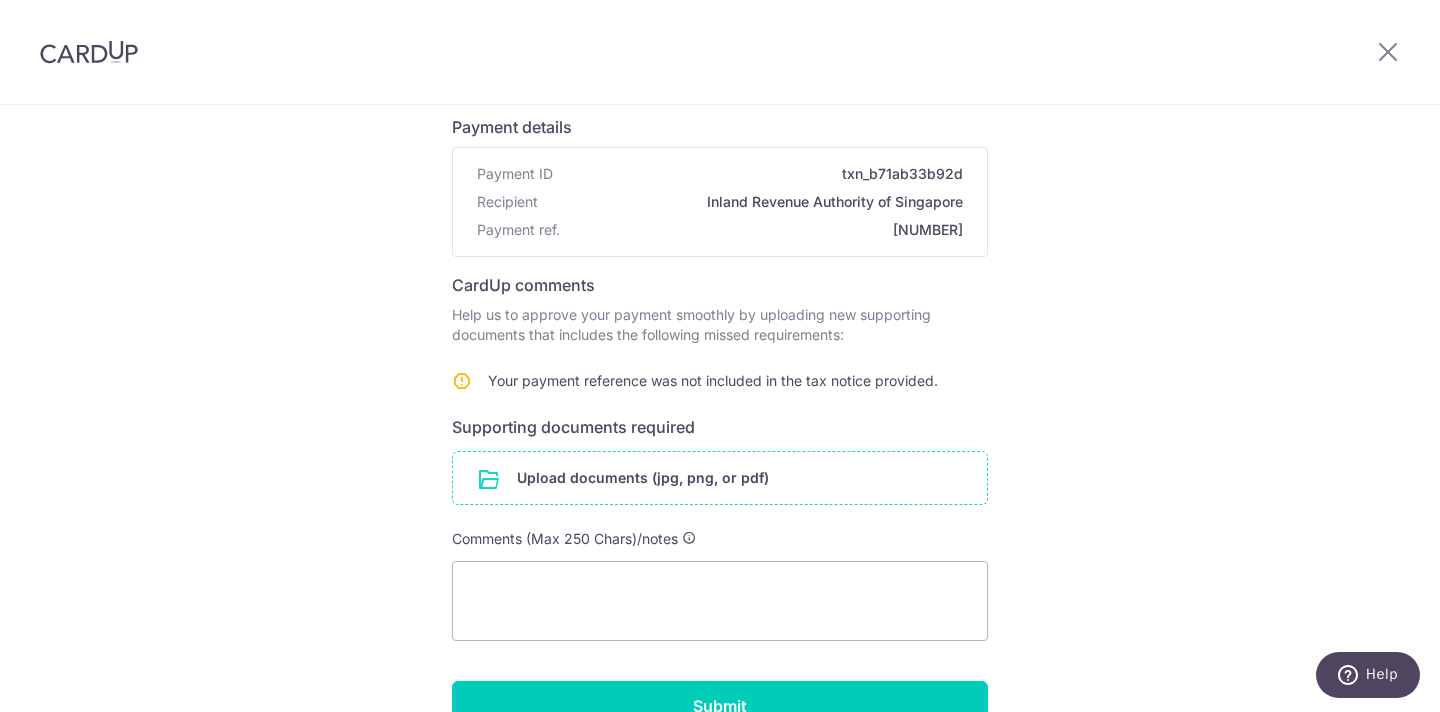 click at bounding box center [720, 478] 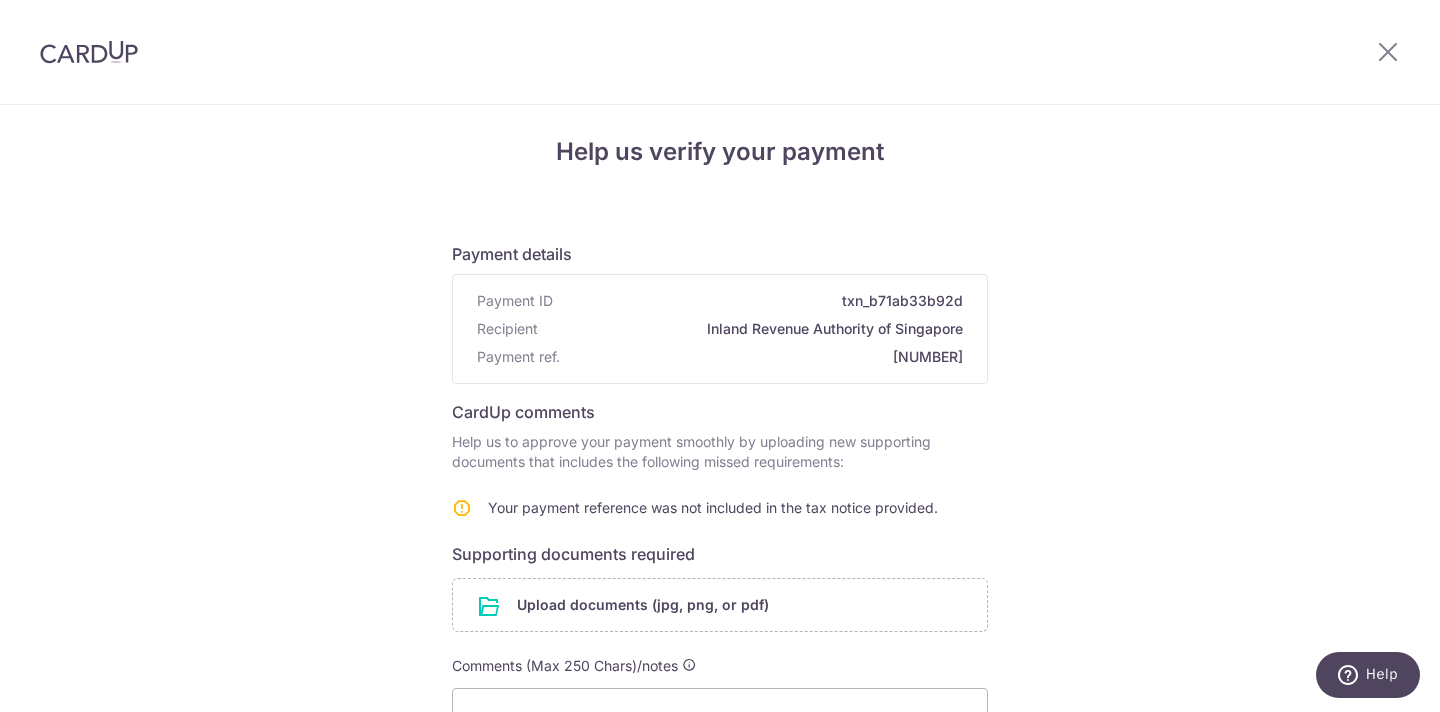 scroll, scrollTop: 8, scrollLeft: 0, axis: vertical 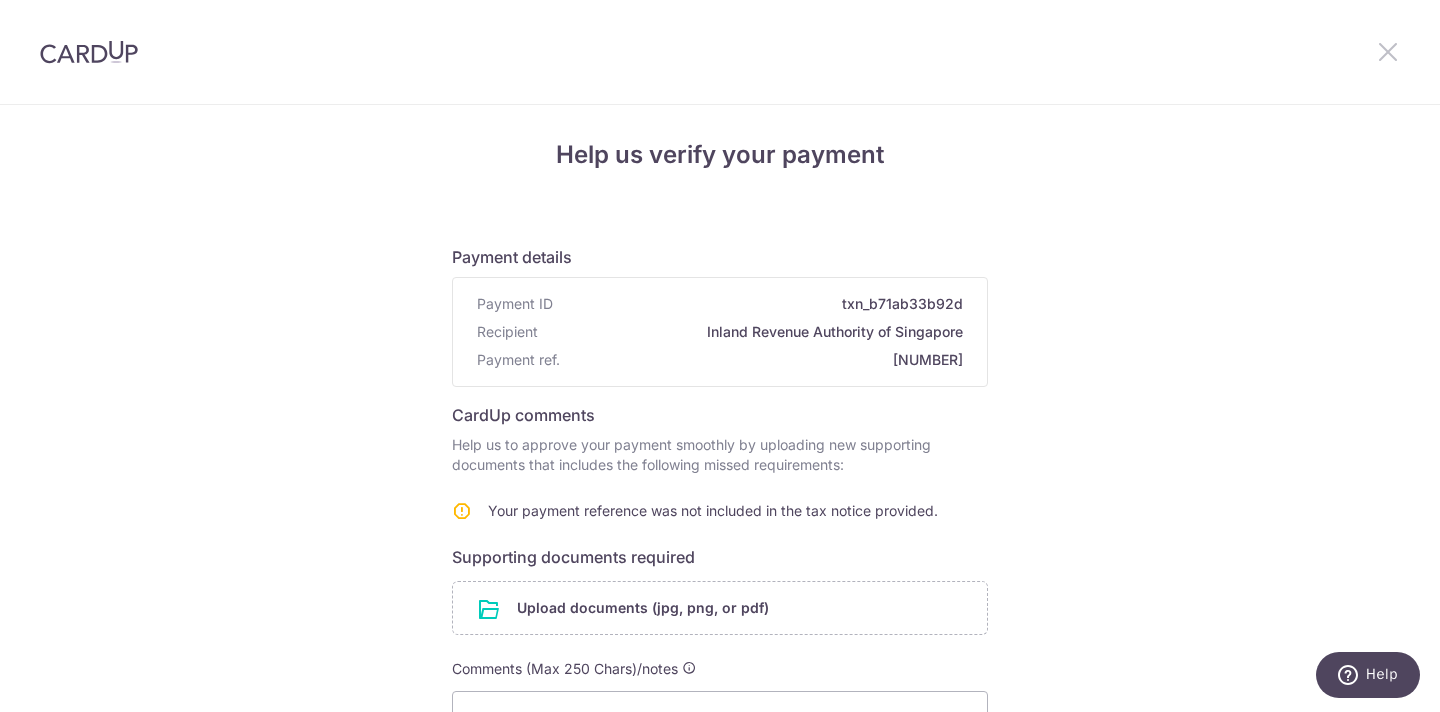 click at bounding box center [1388, 51] 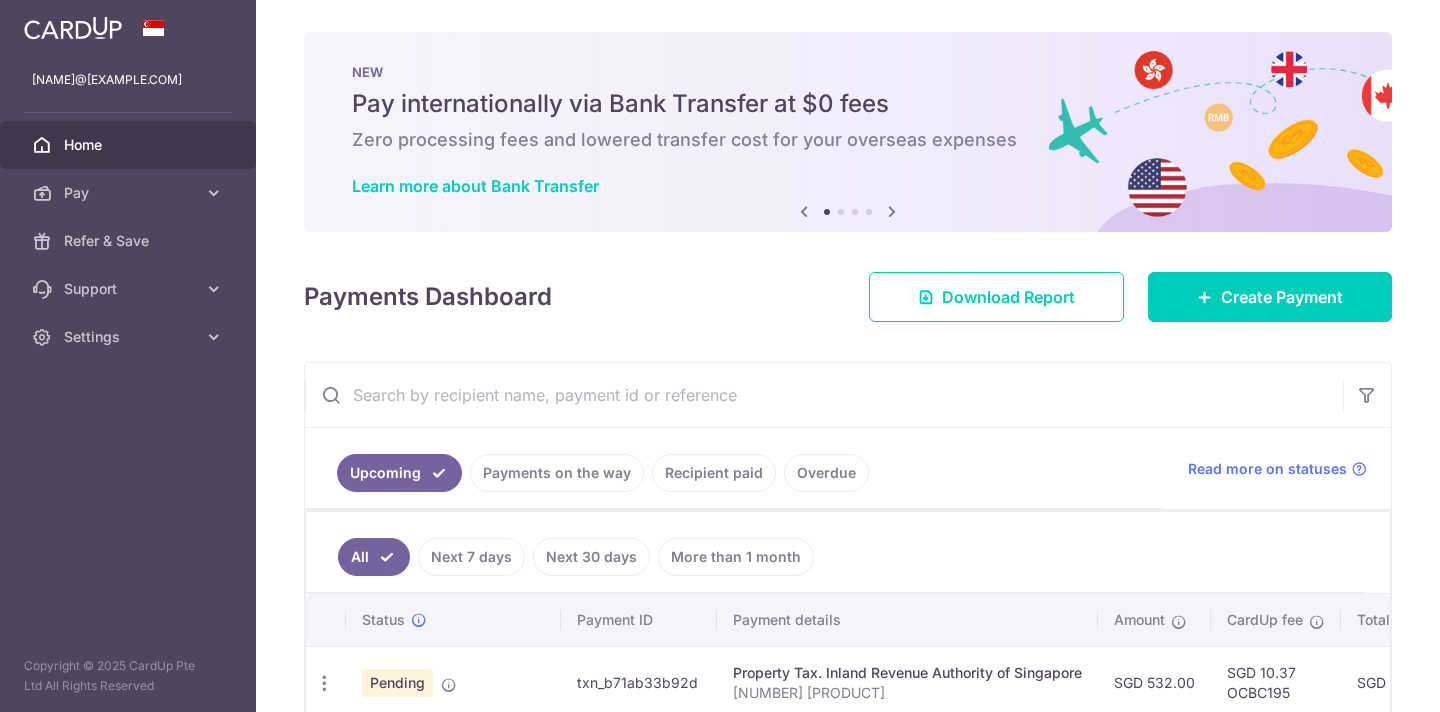 scroll, scrollTop: 0, scrollLeft: 0, axis: both 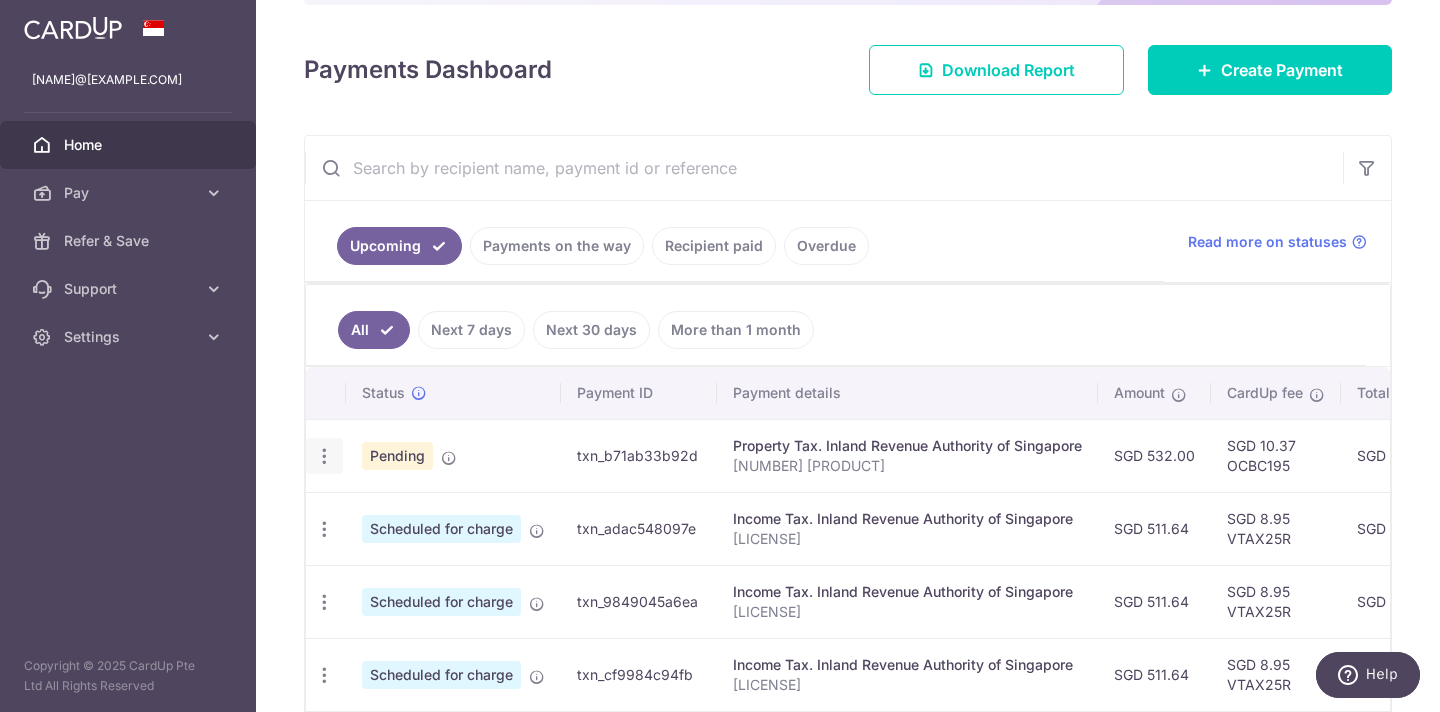 click at bounding box center (324, 456) 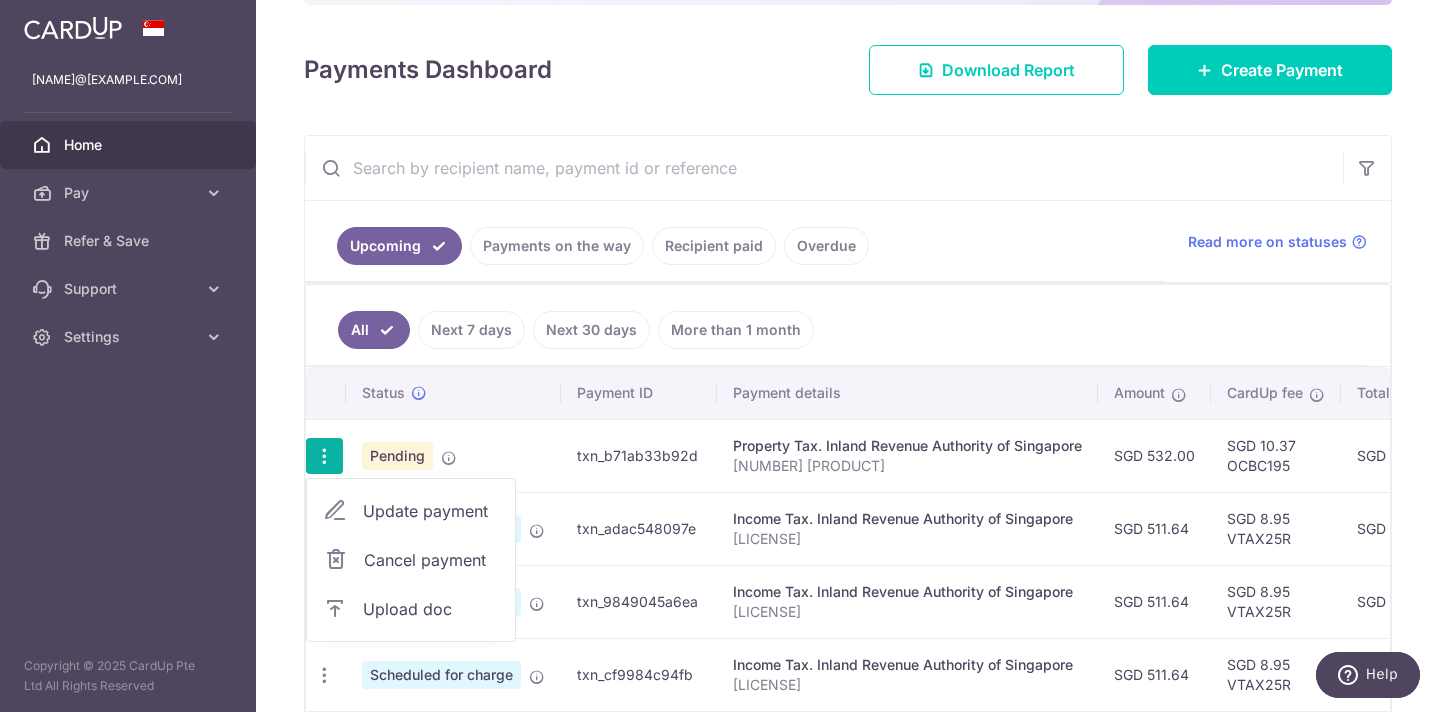 click on "Upload doc" at bounding box center [431, 609] 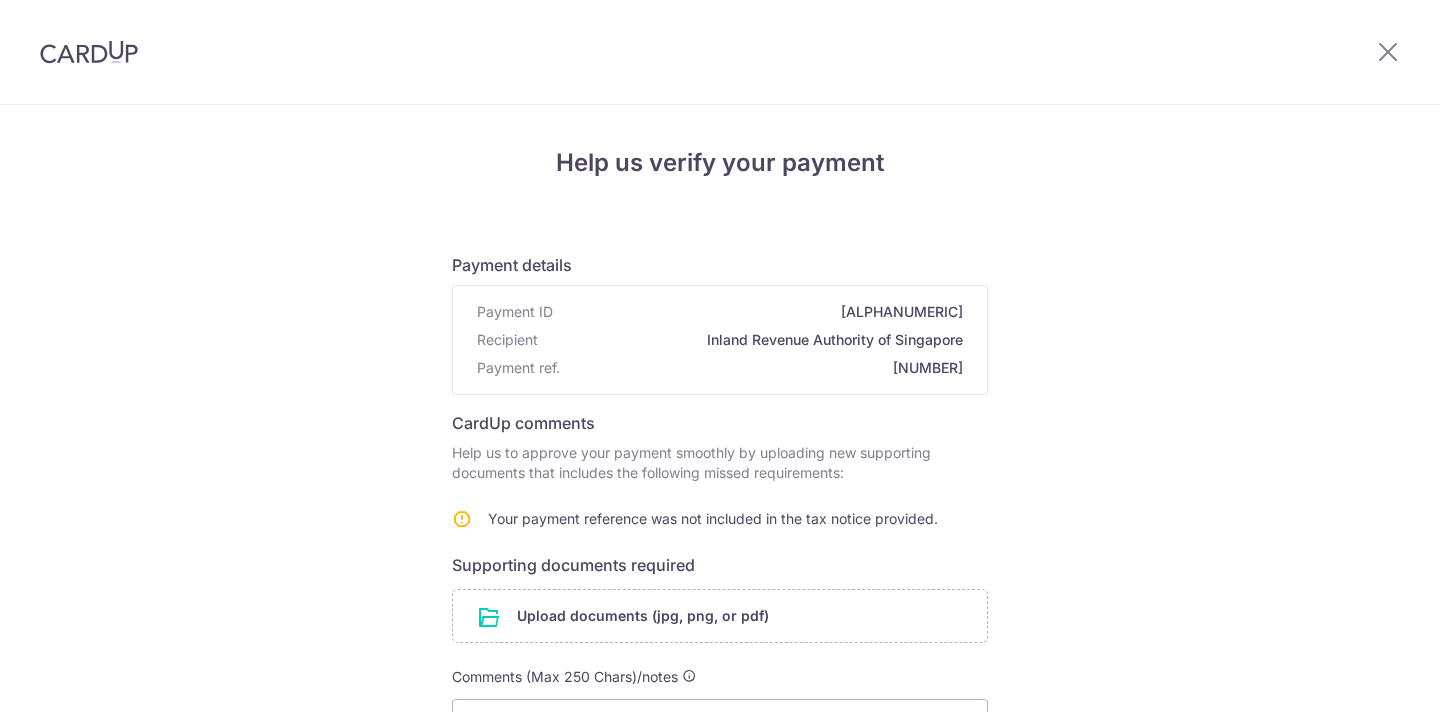 scroll, scrollTop: 0, scrollLeft: 0, axis: both 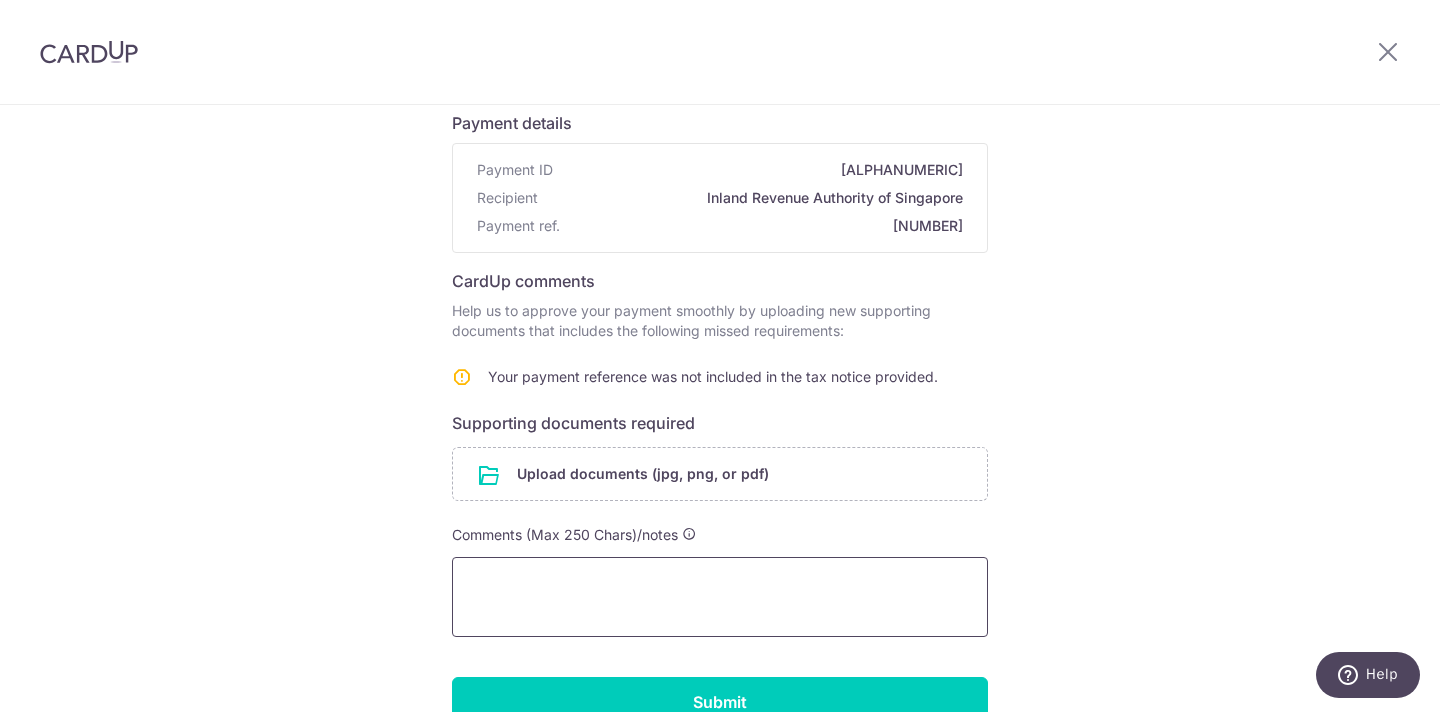 click at bounding box center (720, 597) 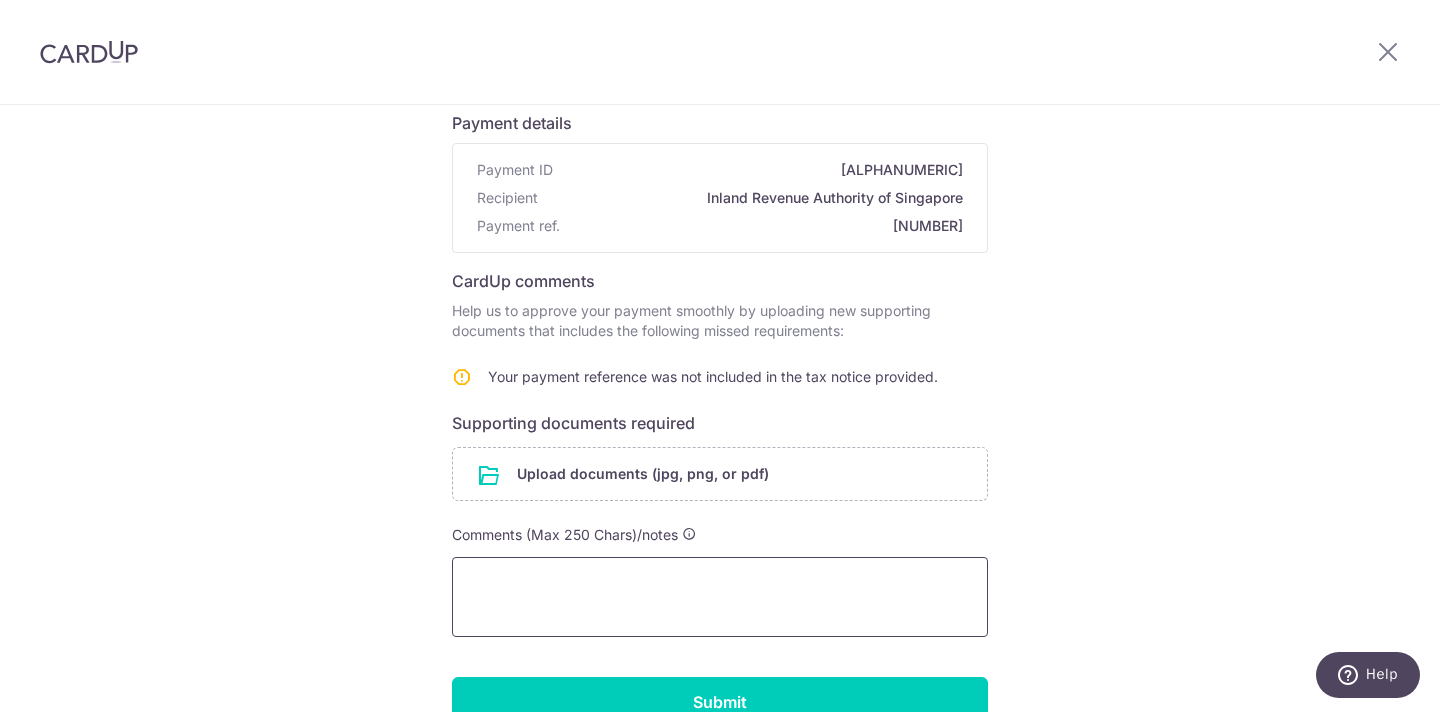 click at bounding box center (720, 597) 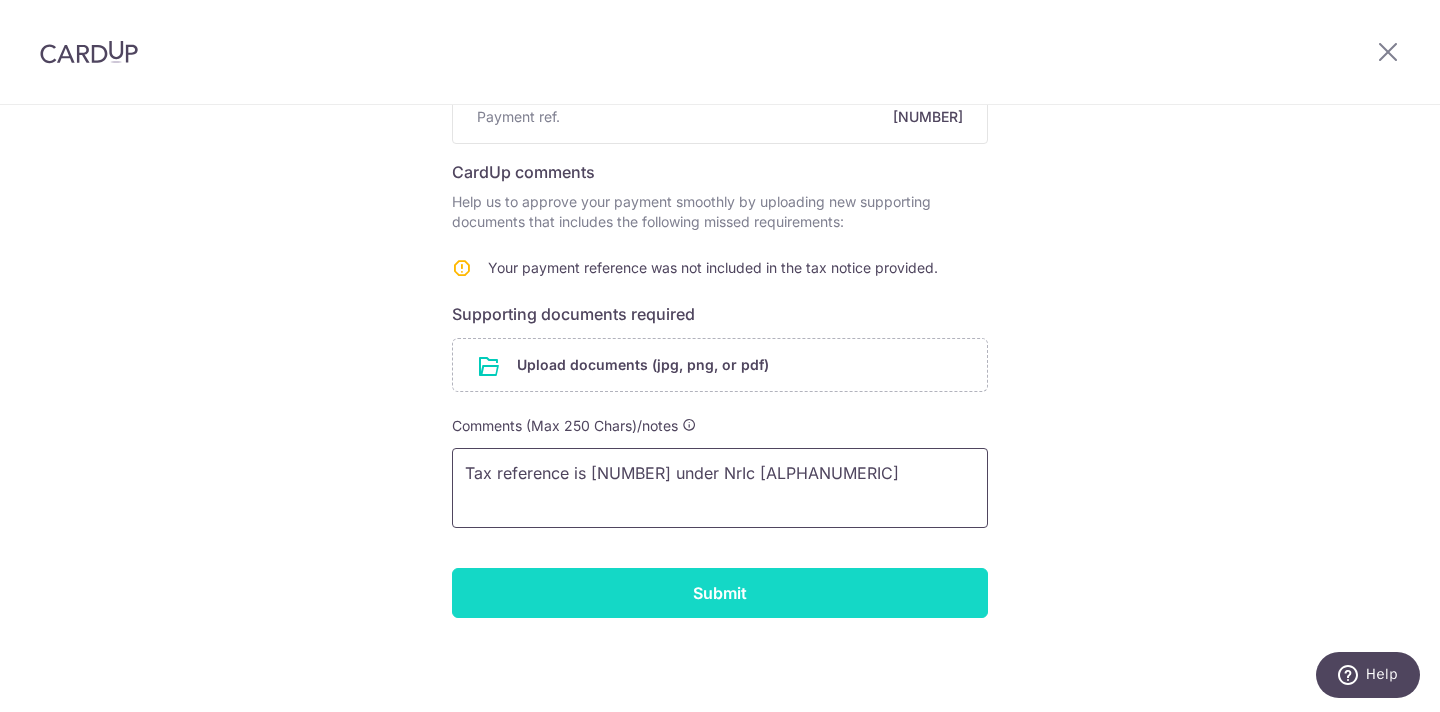 scroll, scrollTop: 251, scrollLeft: 0, axis: vertical 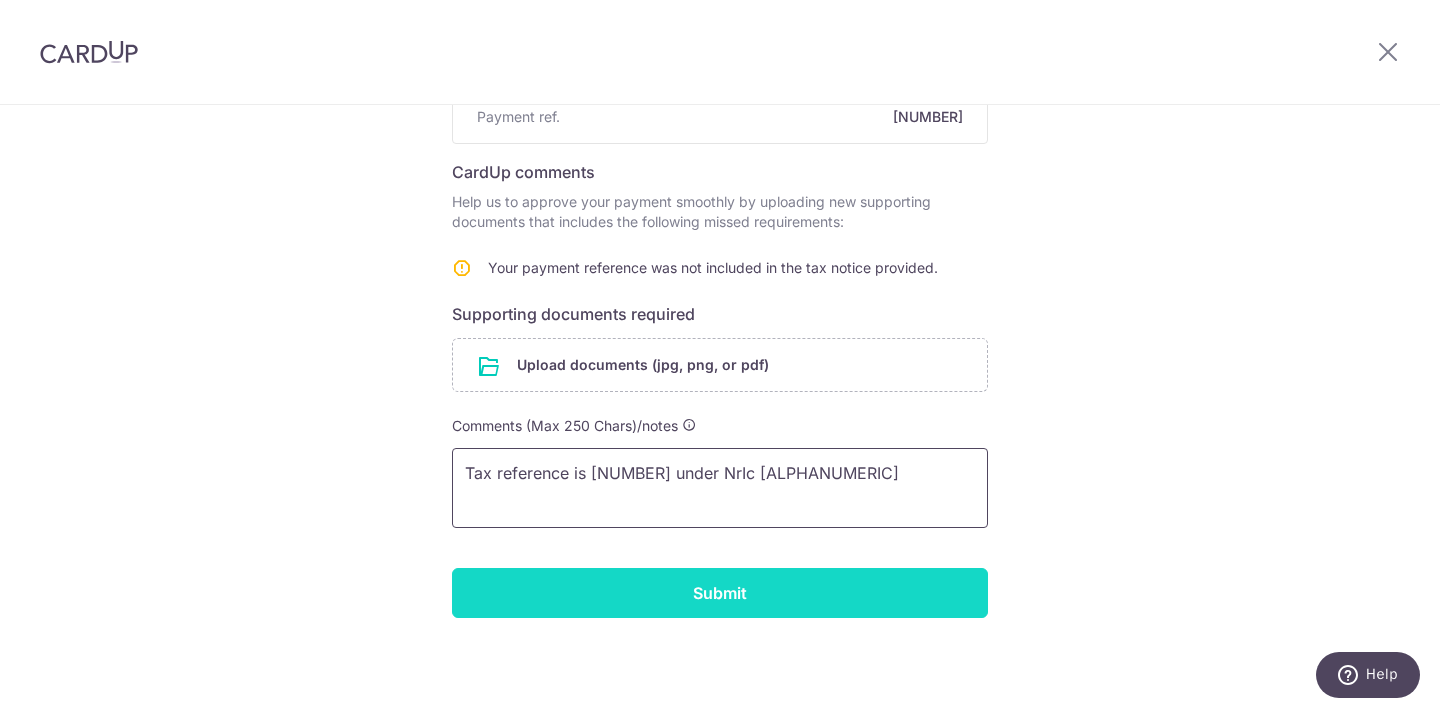 type on "Tax reference is 4363005A under NrIc S0717462D" 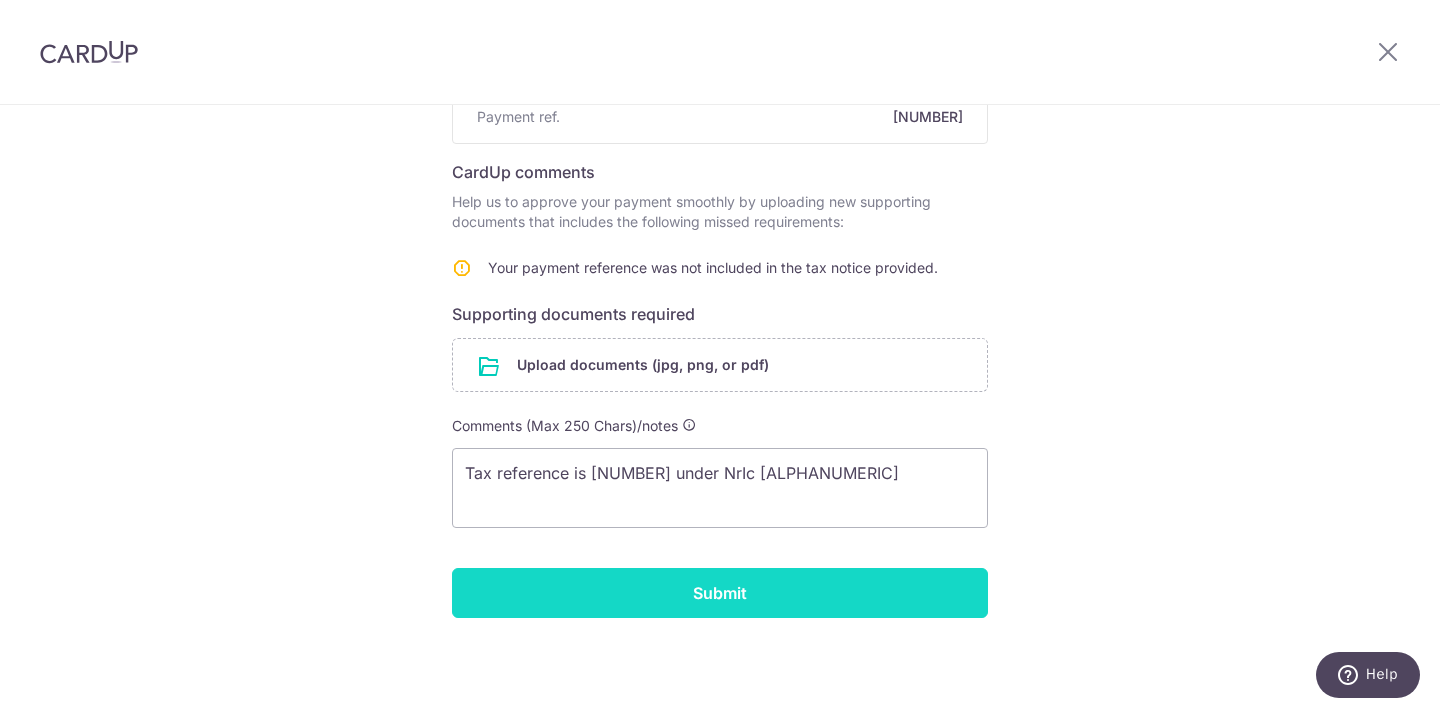 click on "Submit" at bounding box center (720, 593) 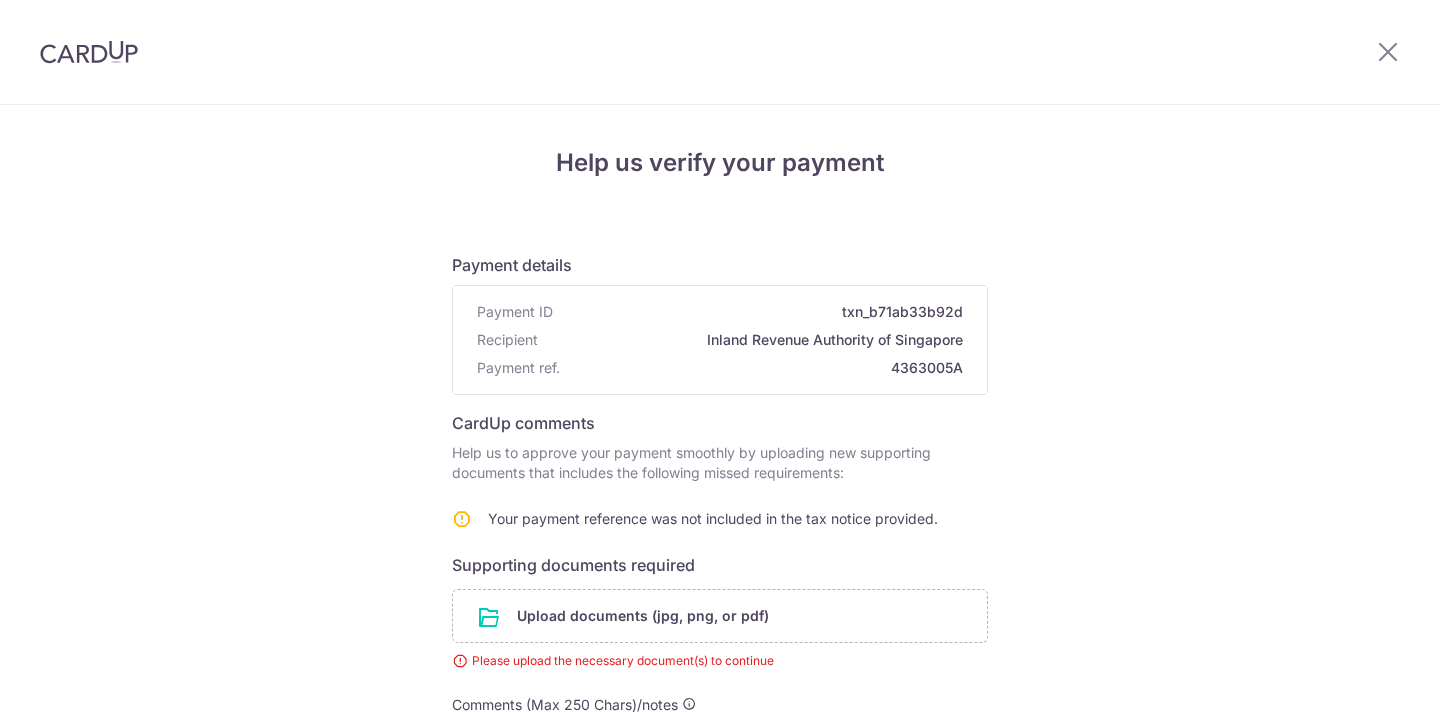 scroll, scrollTop: 0, scrollLeft: 0, axis: both 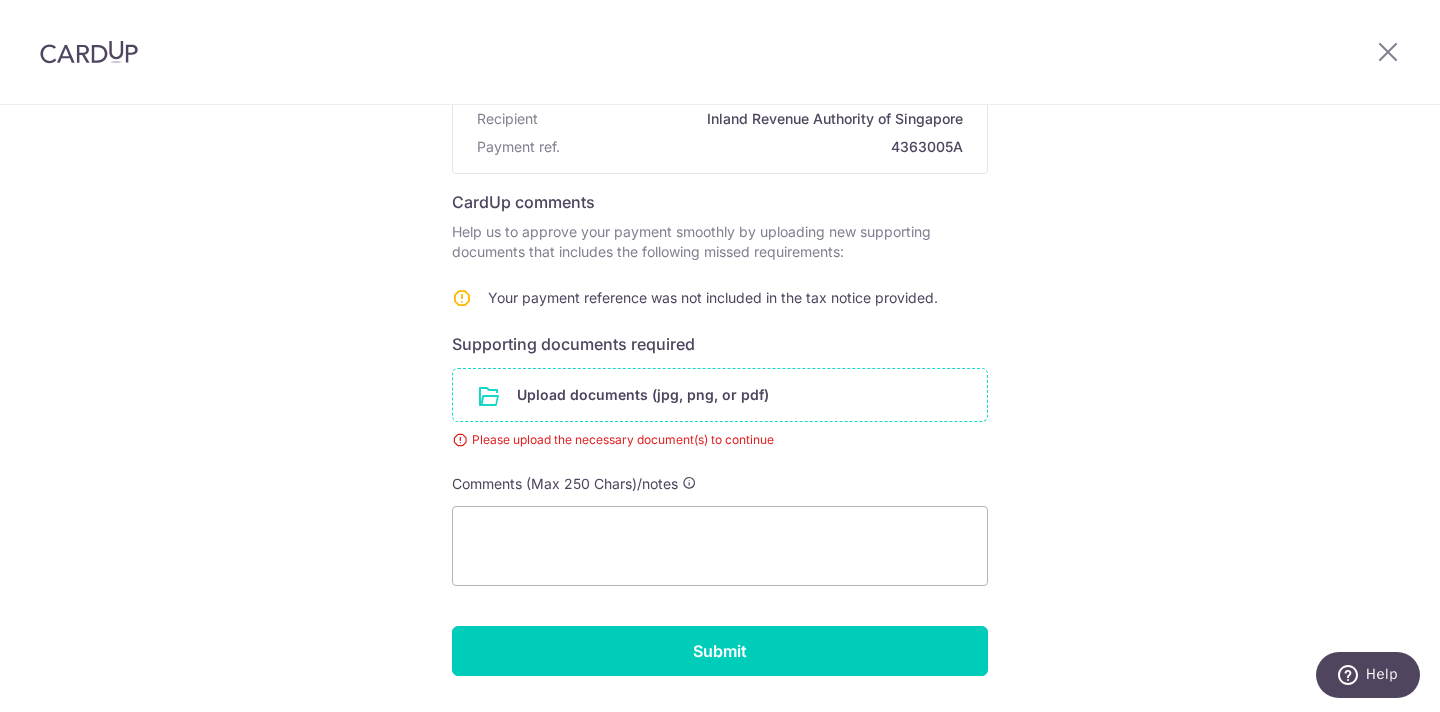 click at bounding box center [720, 395] 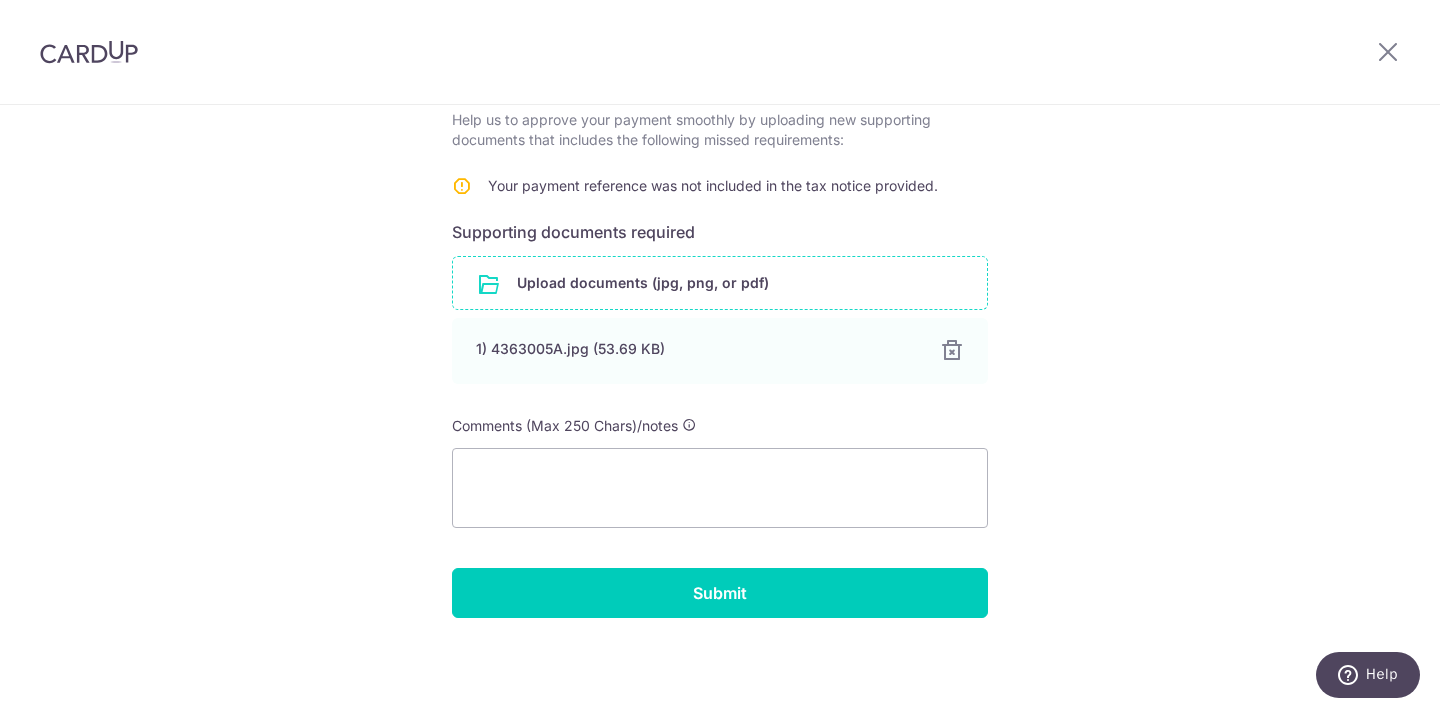 scroll, scrollTop: 333, scrollLeft: 0, axis: vertical 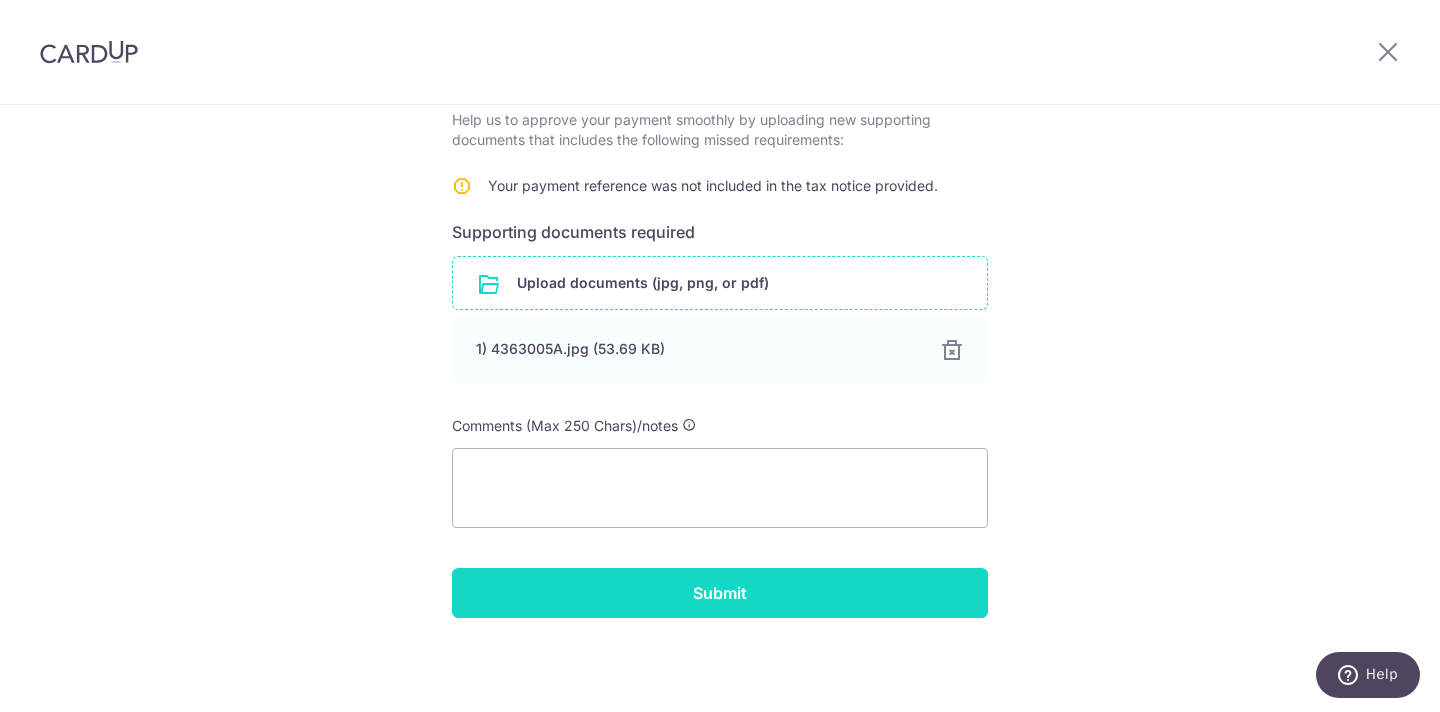 click on "Submit" at bounding box center (720, 593) 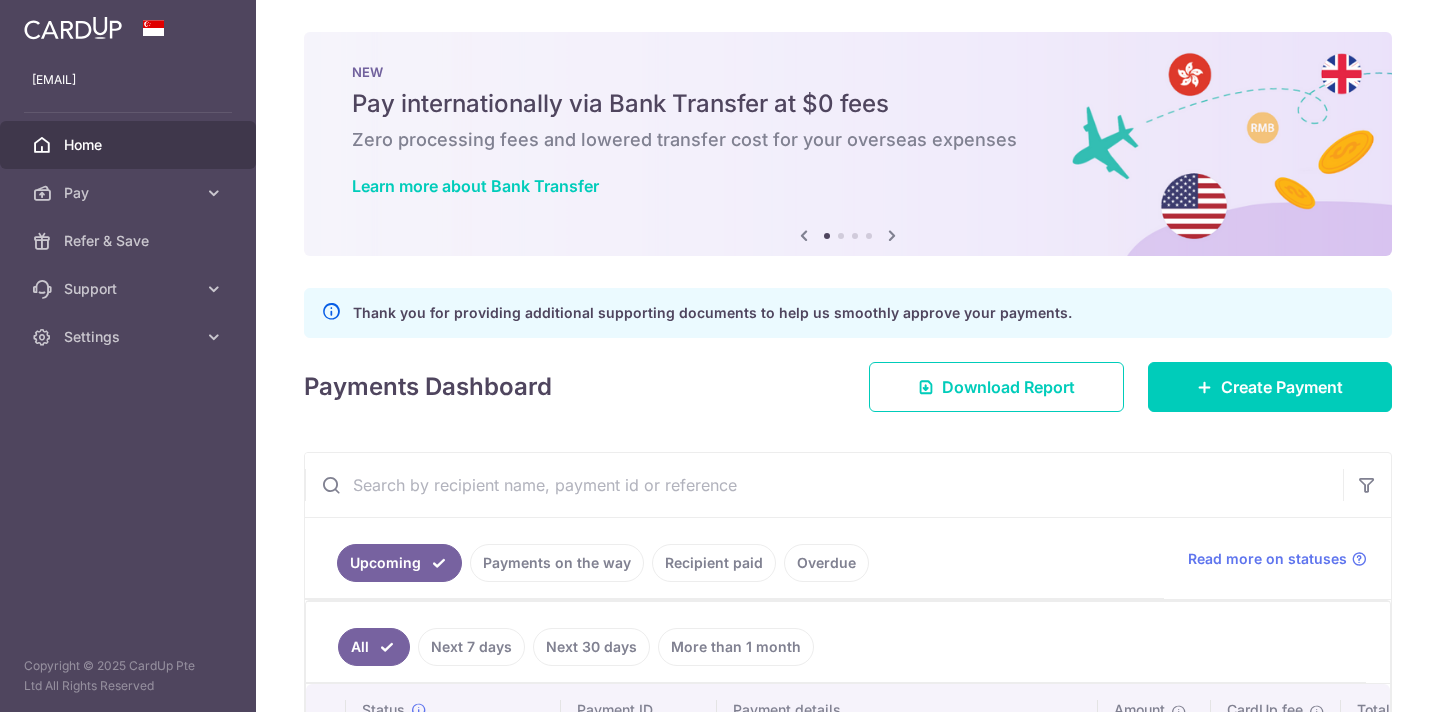 scroll, scrollTop: 0, scrollLeft: 0, axis: both 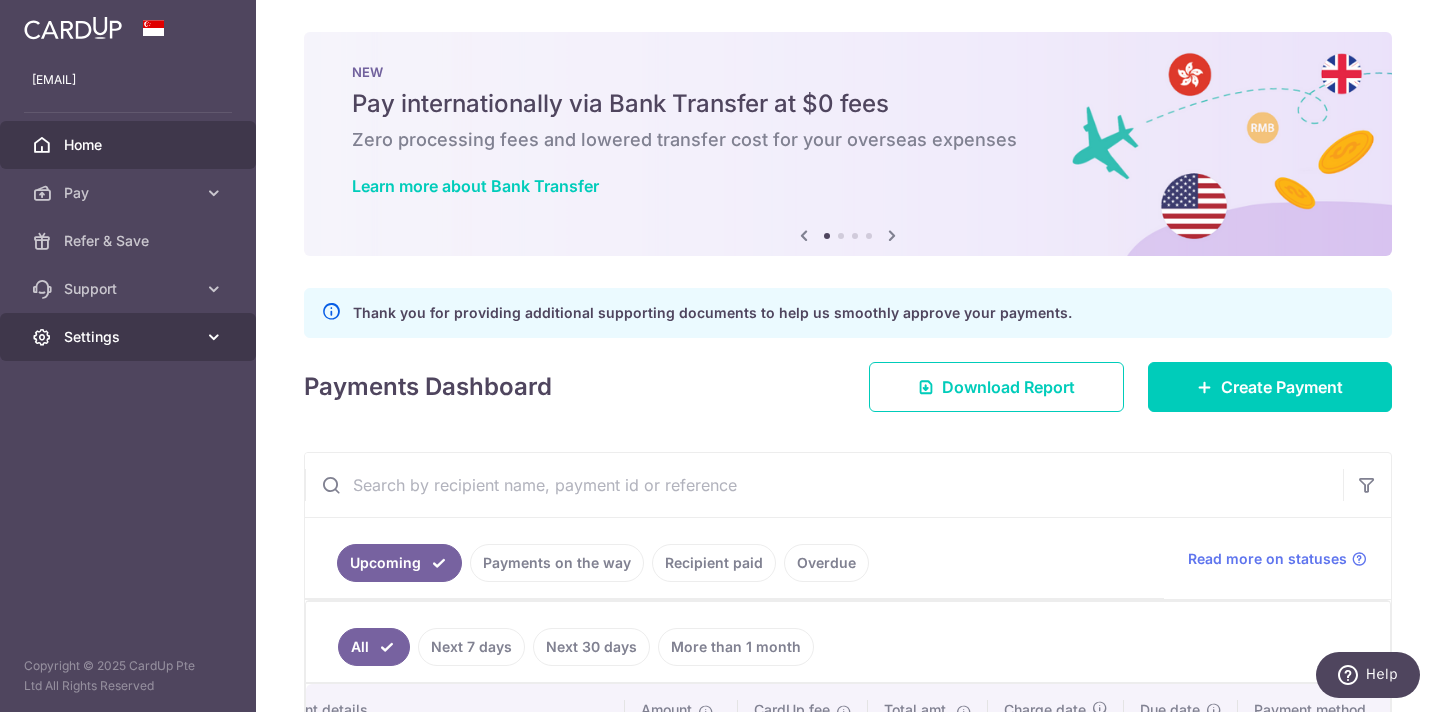 click on "Settings" at bounding box center (130, 337) 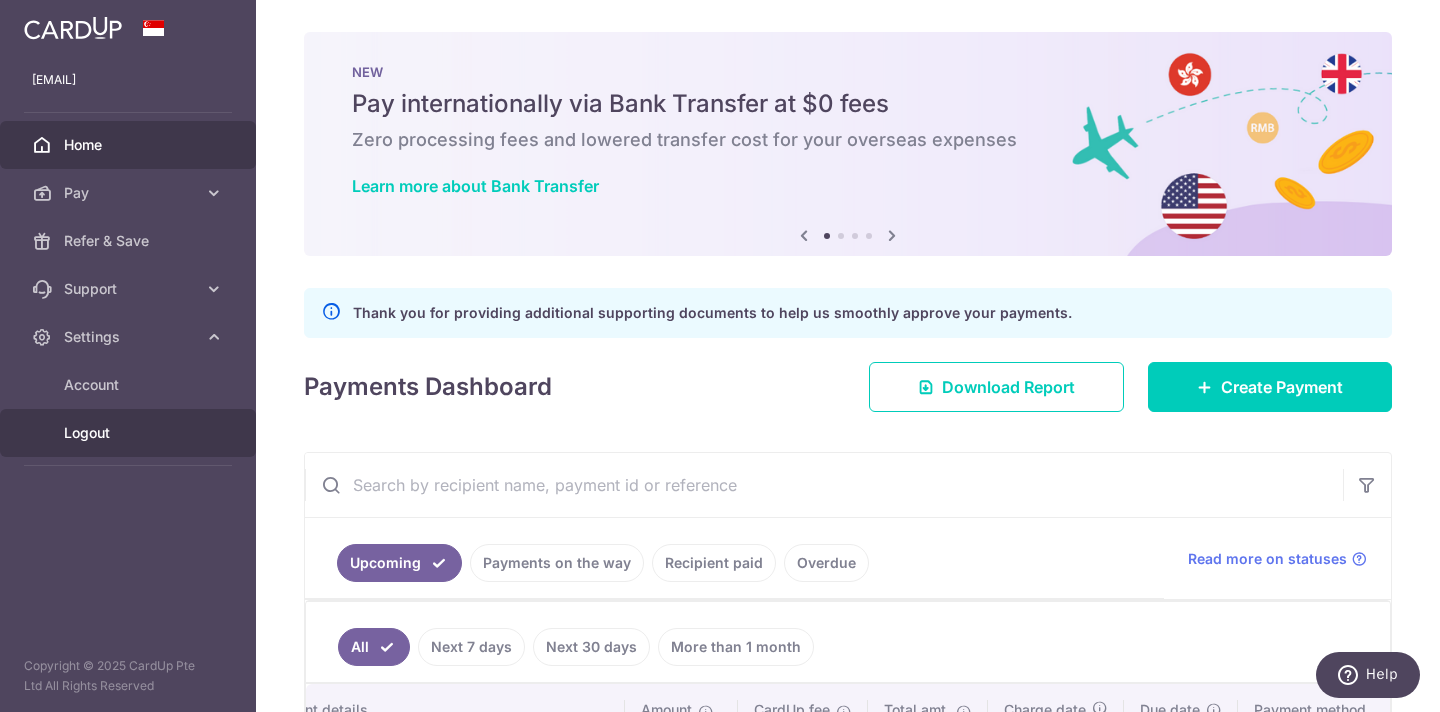 click on "Logout" at bounding box center (130, 433) 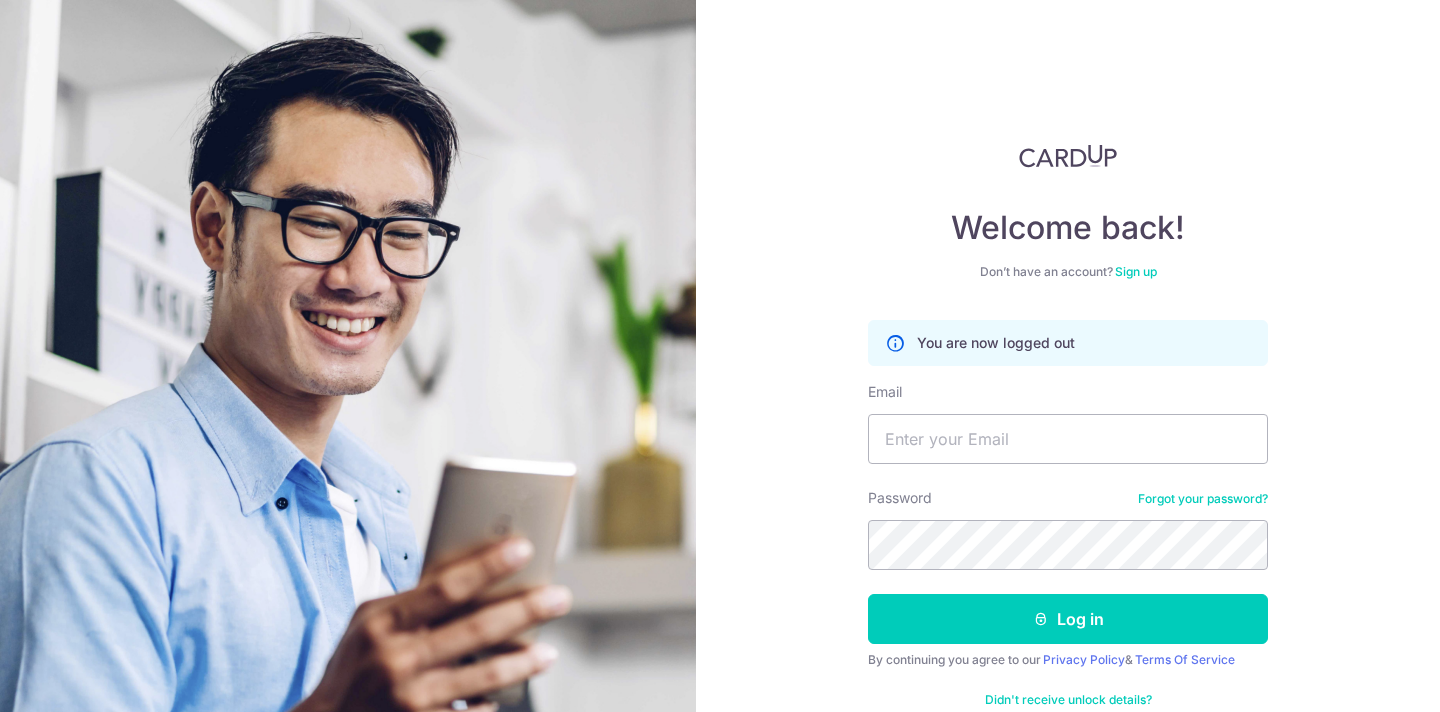 scroll, scrollTop: 0, scrollLeft: 0, axis: both 